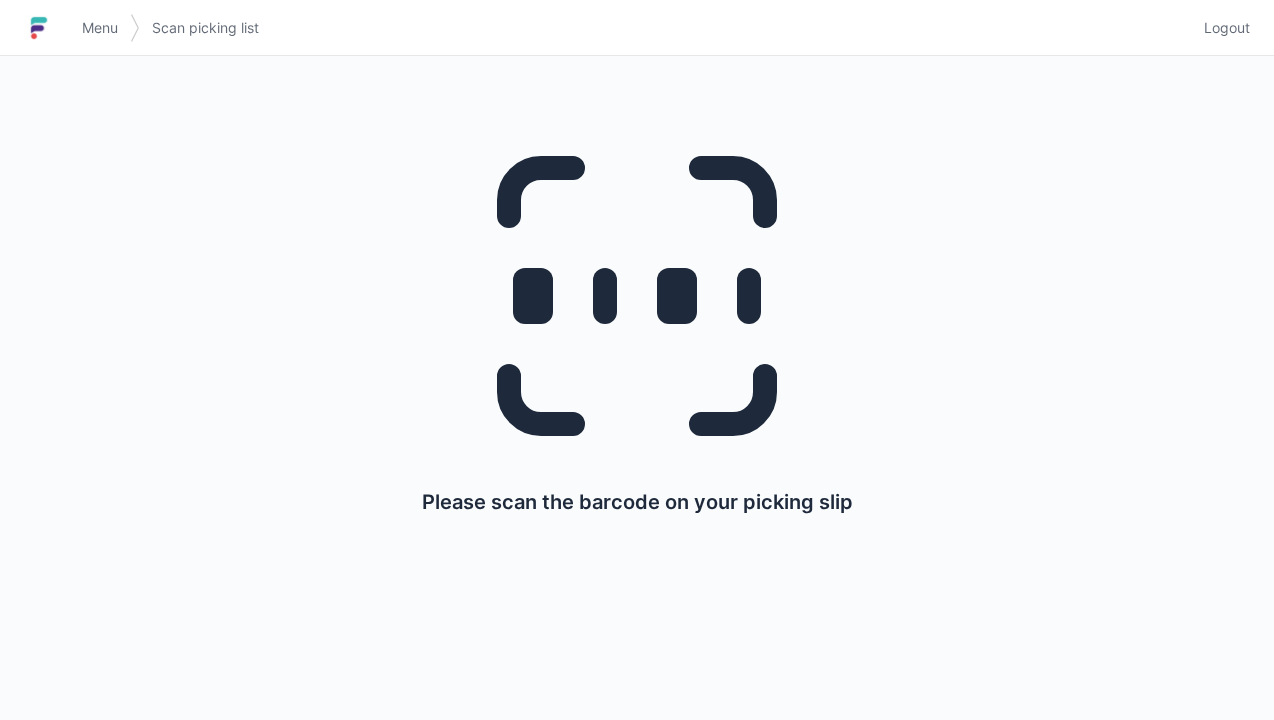 scroll, scrollTop: 0, scrollLeft: 0, axis: both 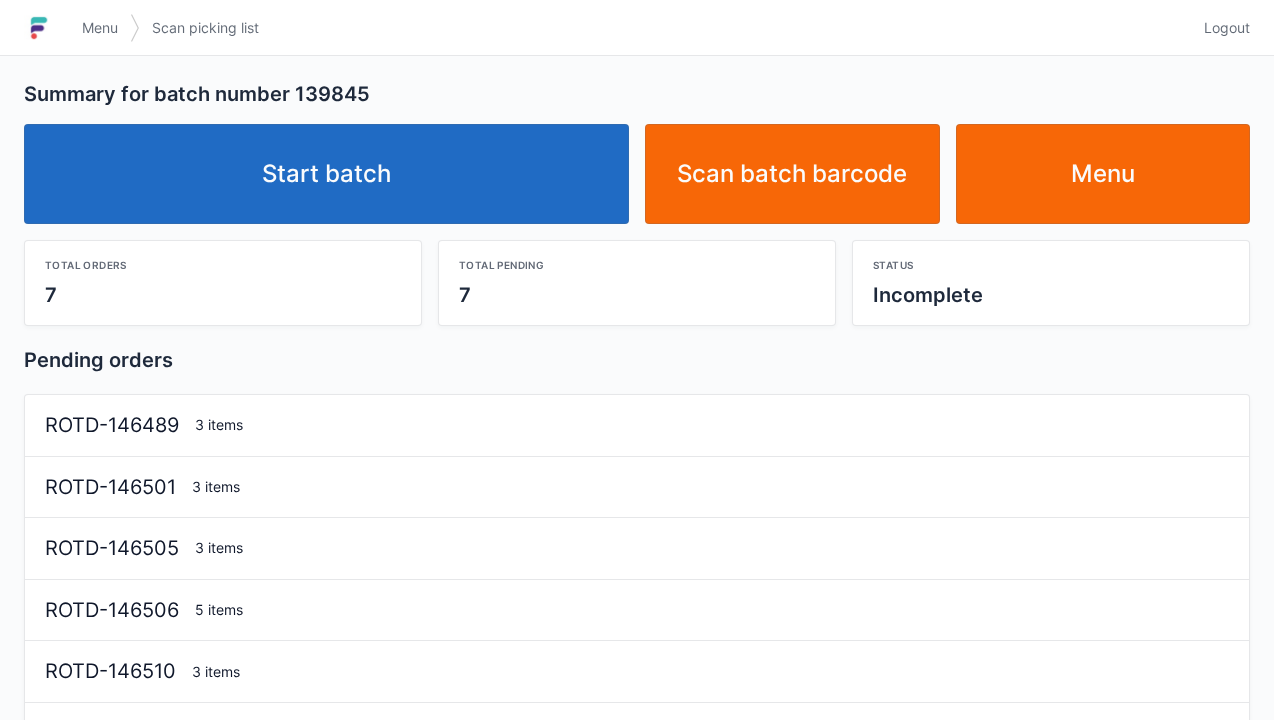 click on "Start batch" at bounding box center (326, 174) 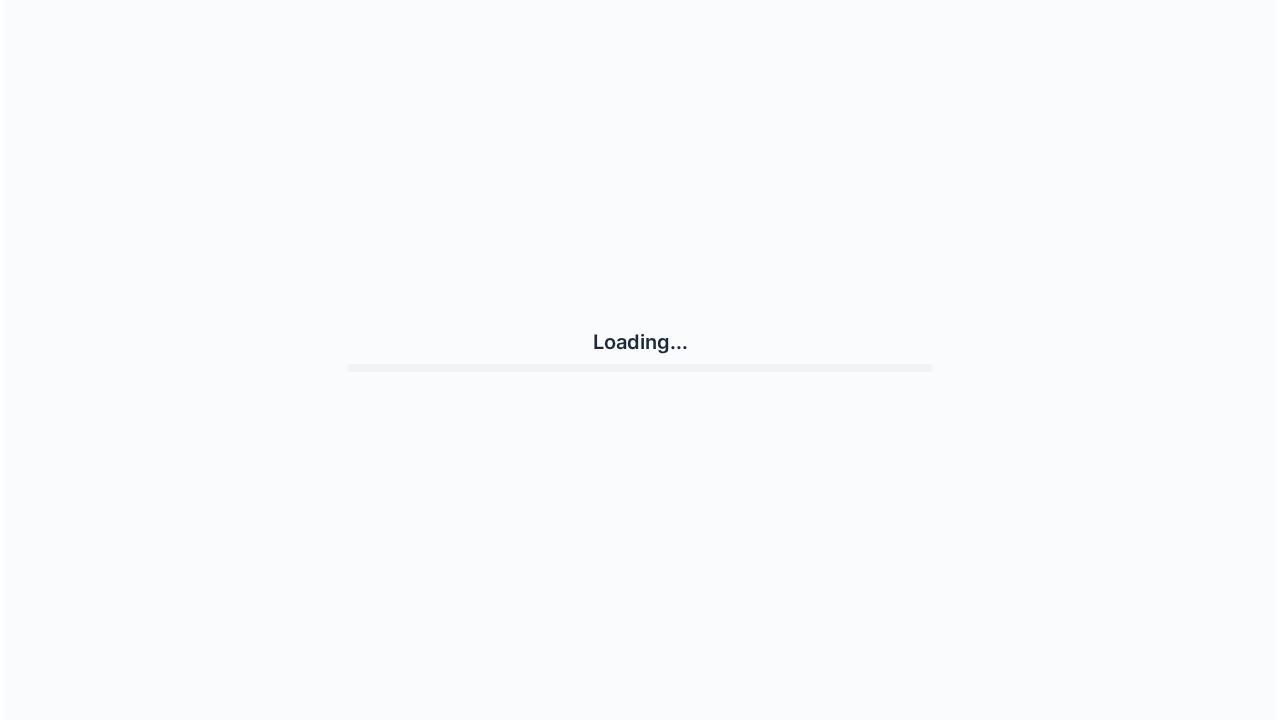 scroll, scrollTop: 0, scrollLeft: 0, axis: both 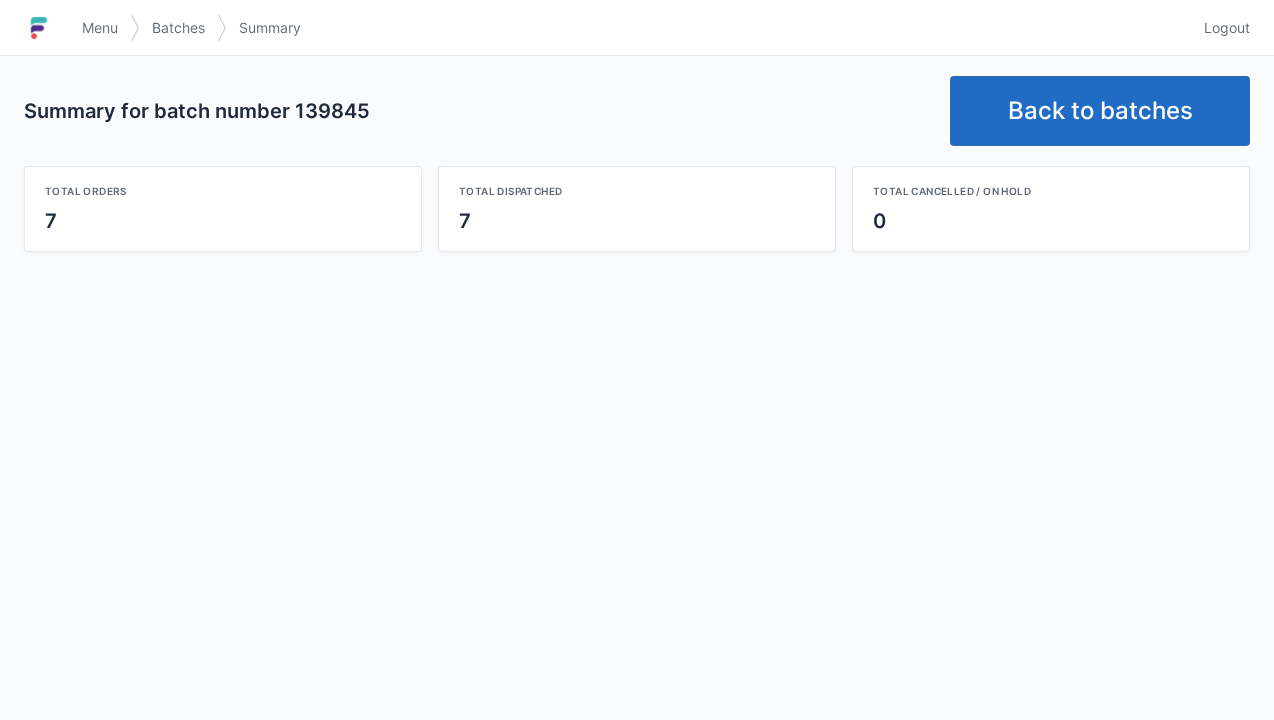 click on "Back to batches" at bounding box center [1100, 111] 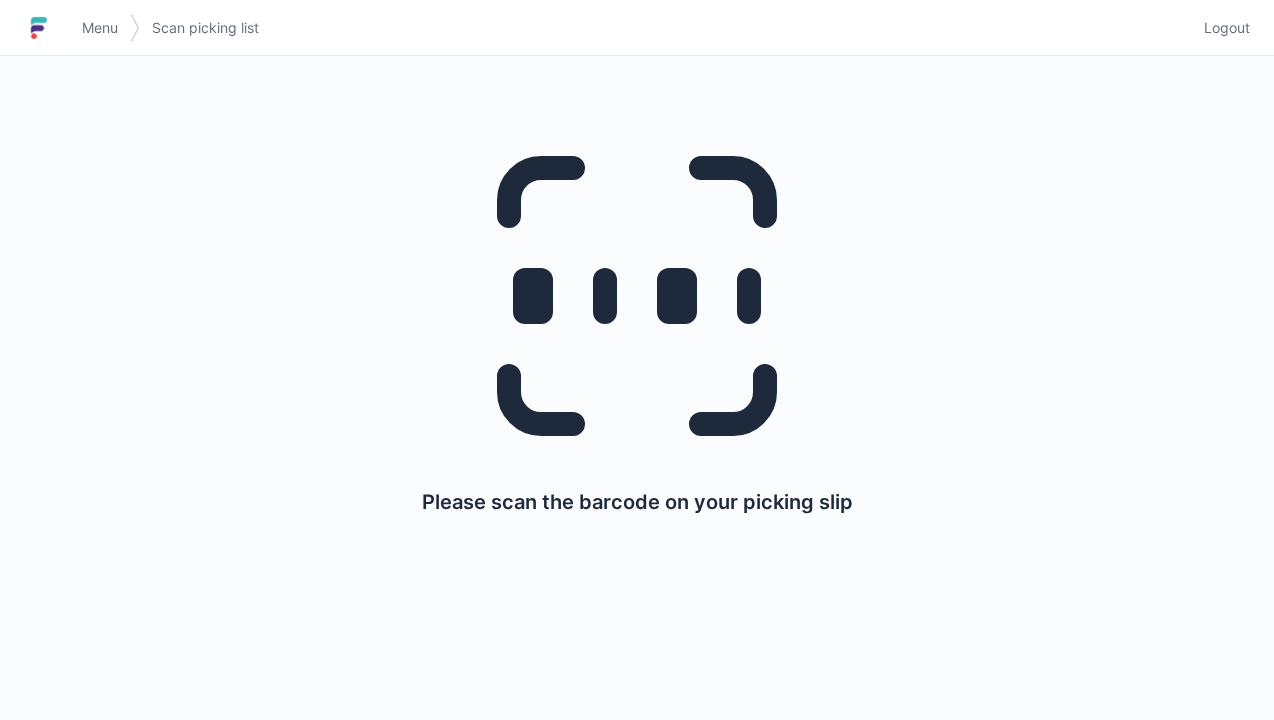 scroll, scrollTop: 0, scrollLeft: 0, axis: both 